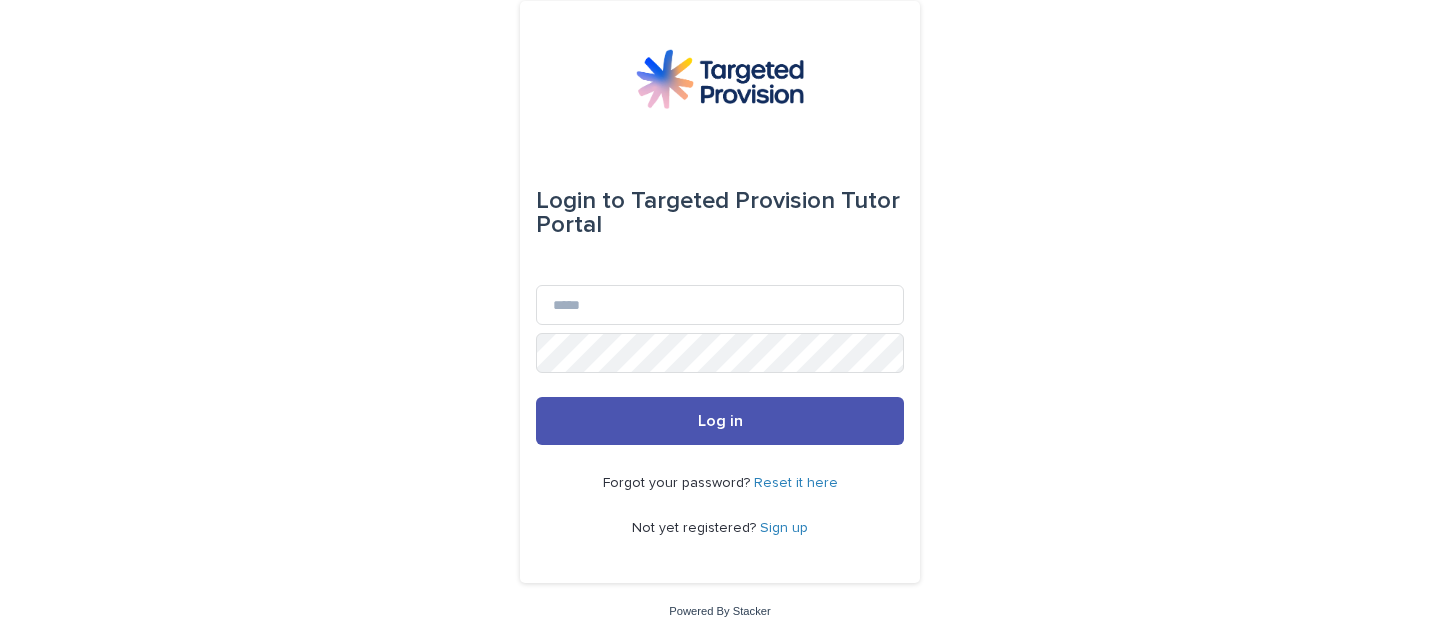 scroll, scrollTop: 0, scrollLeft: 0, axis: both 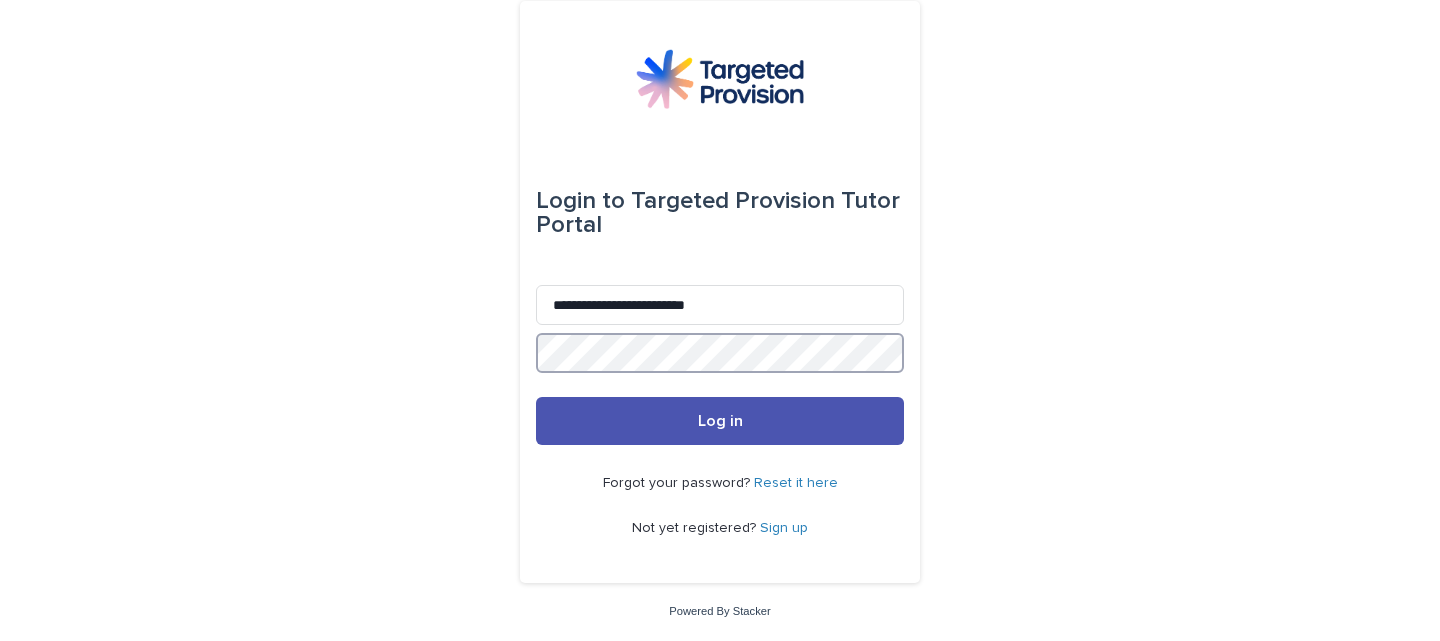 click on "Log in" at bounding box center (720, 421) 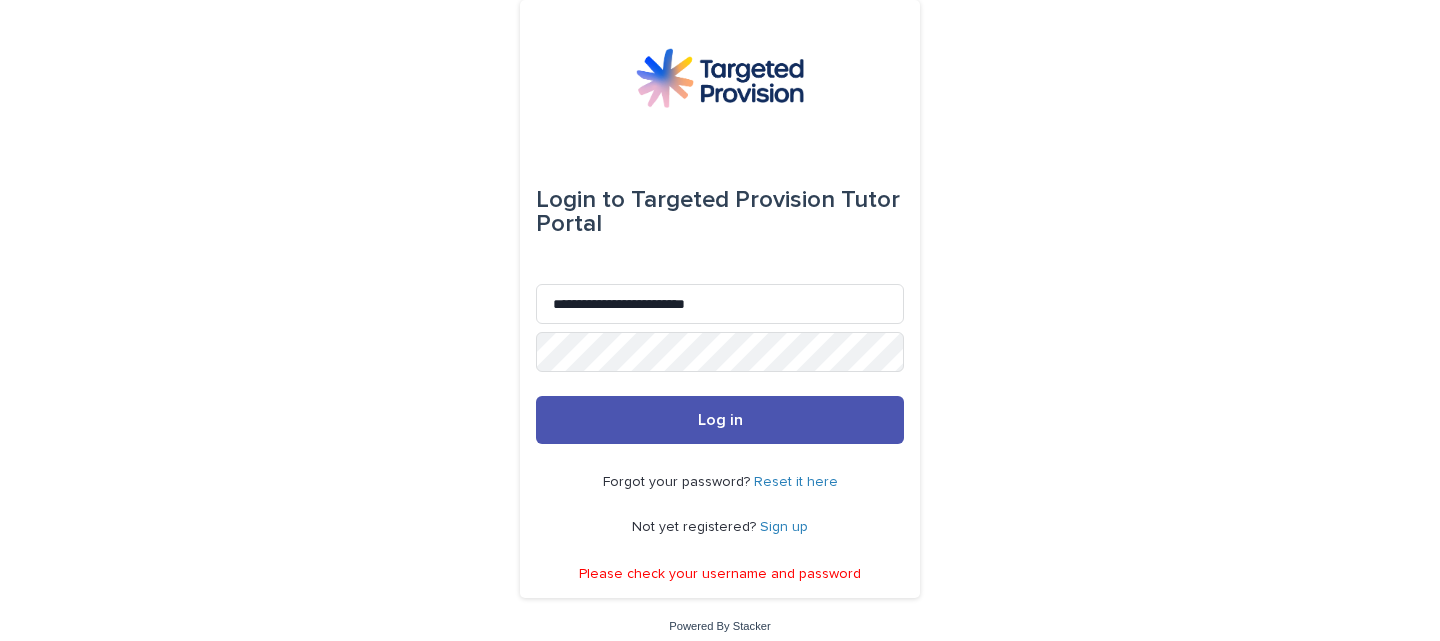 click on "Reset it here" at bounding box center [796, 482] 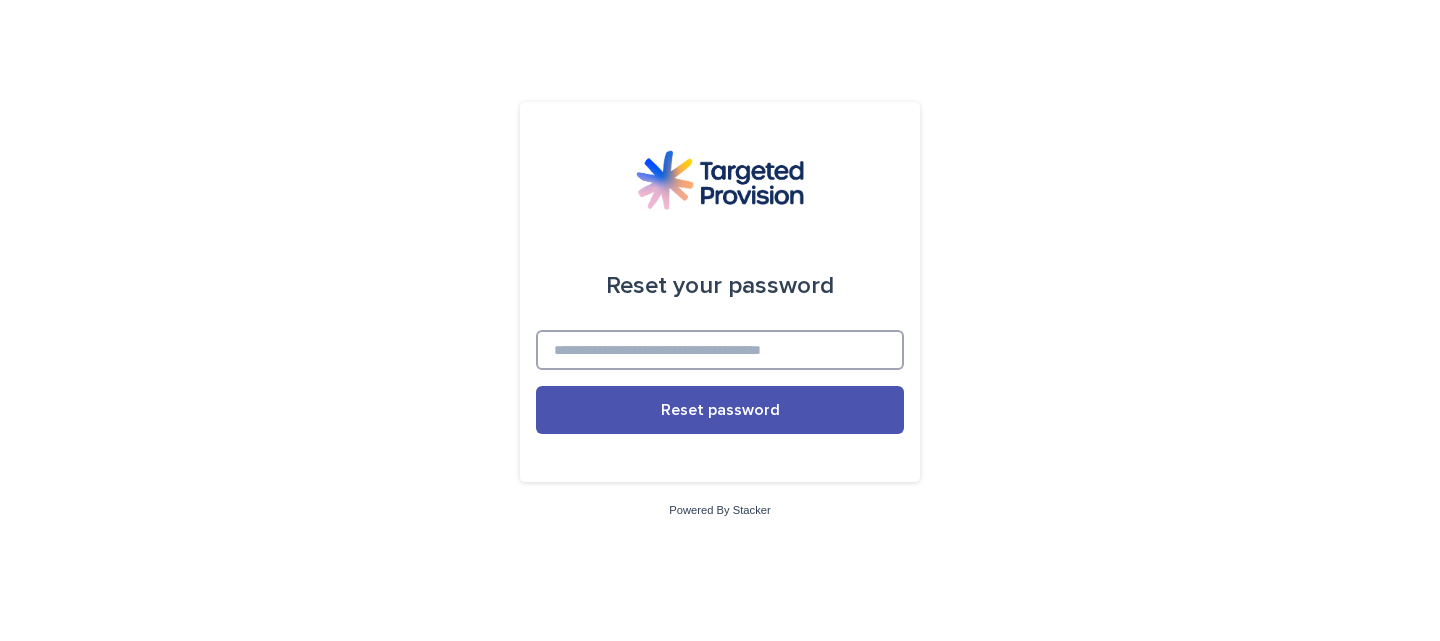 click at bounding box center [720, 350] 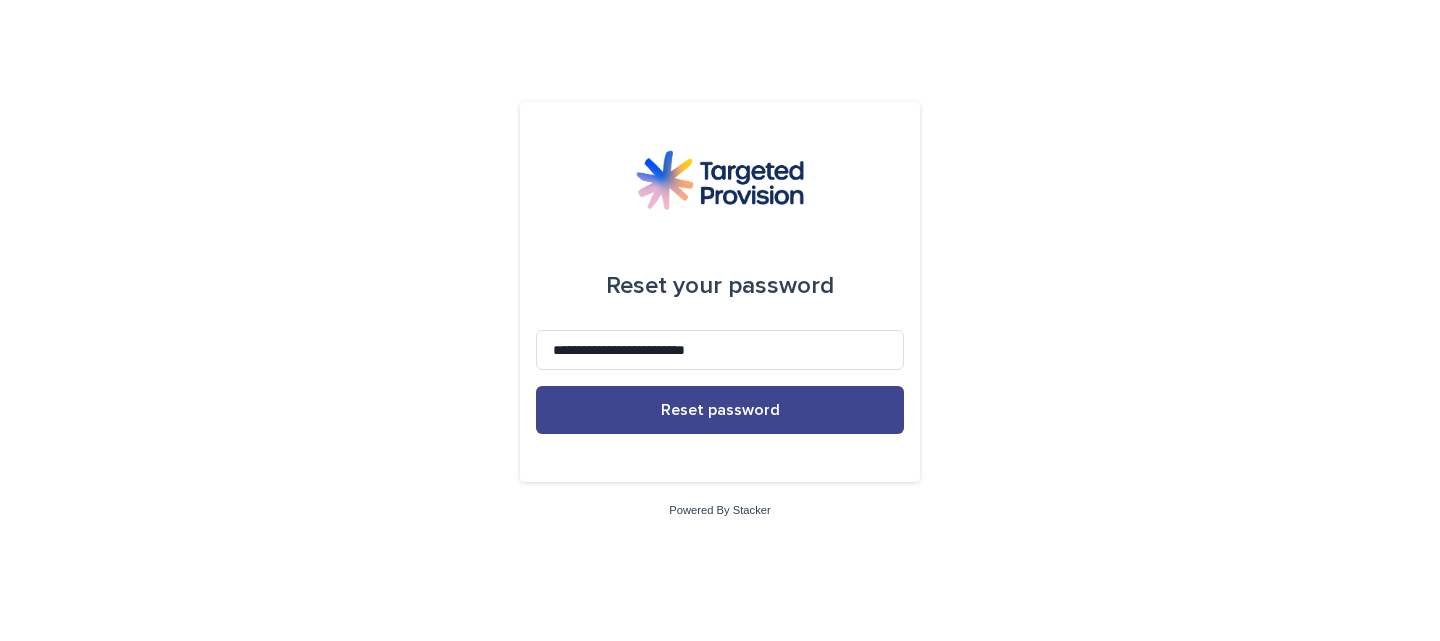 click on "Reset password" at bounding box center (720, 410) 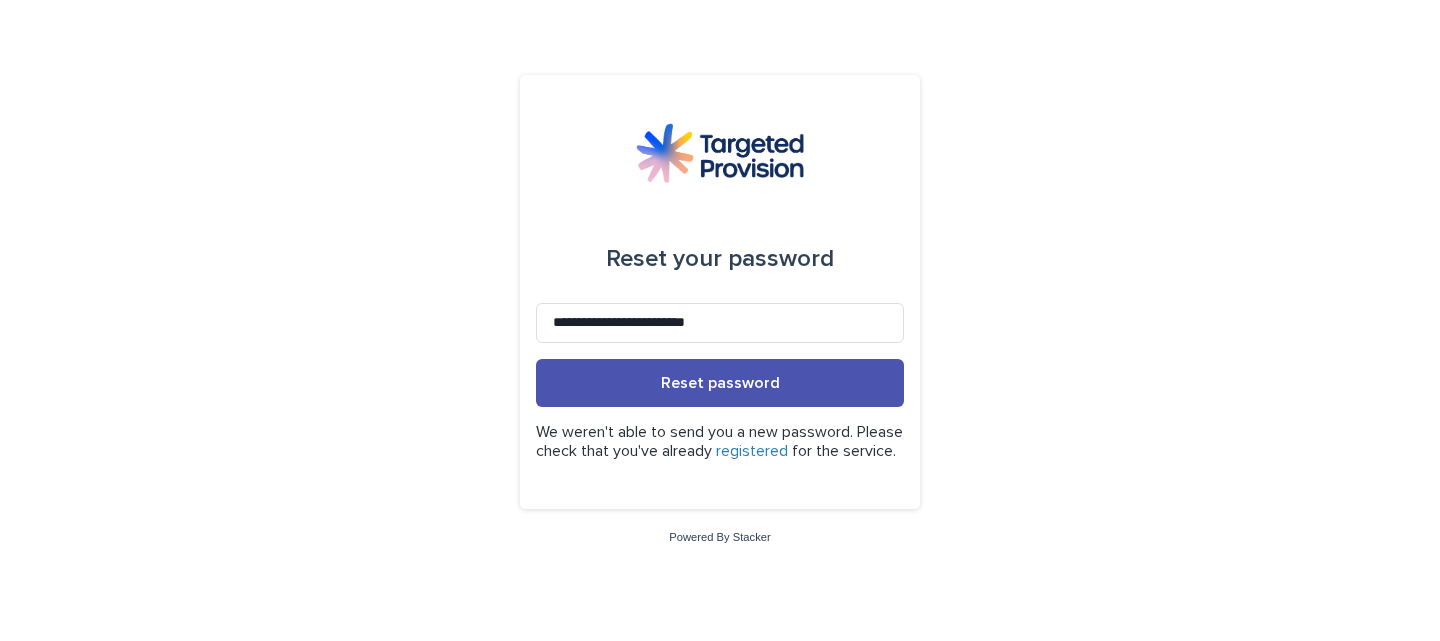click on "registered" at bounding box center [752, 451] 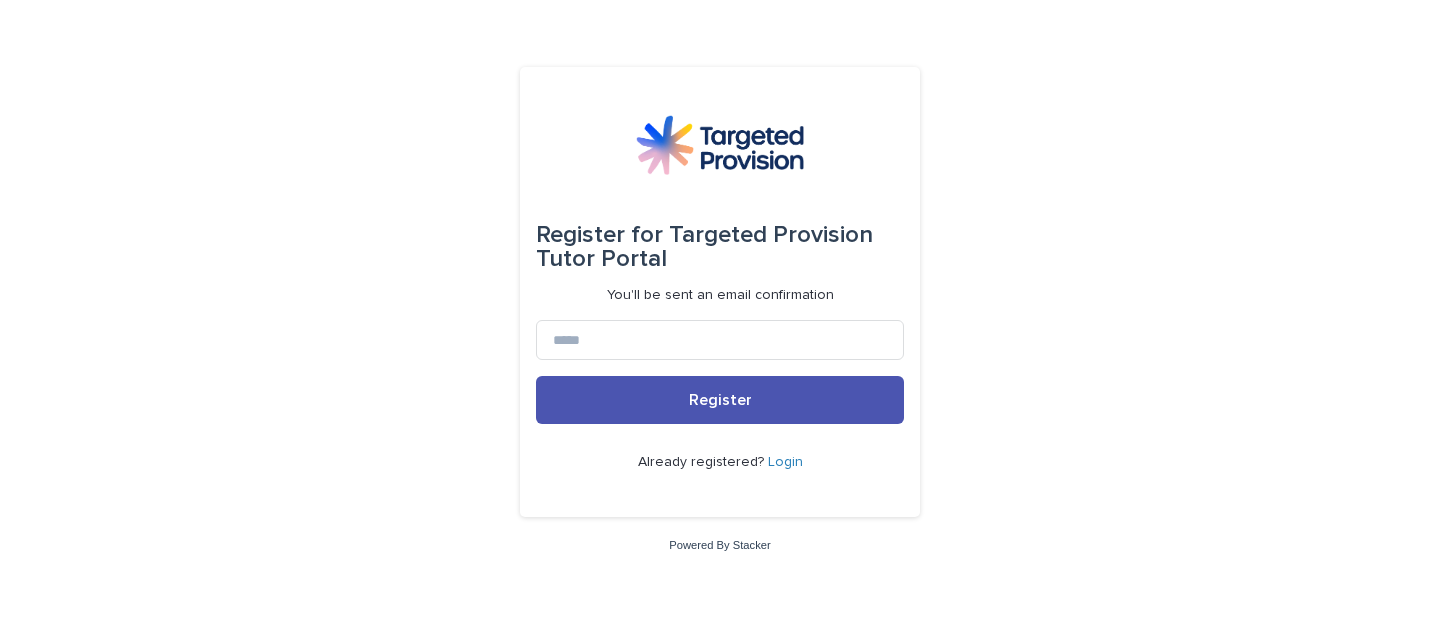 click on "Register for   Targeted Provision Tutor Portal You'll be sent an email confirmation Register Already registered?   Login" at bounding box center [720, 292] 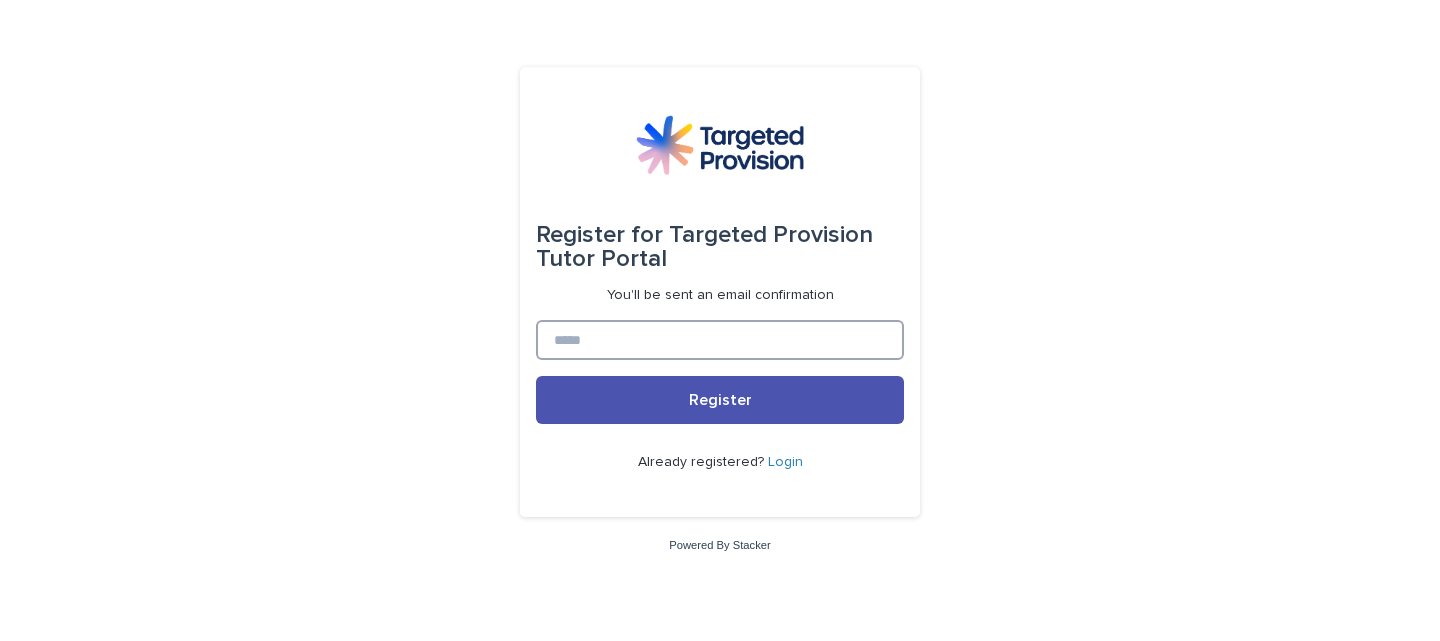 click at bounding box center [720, 340] 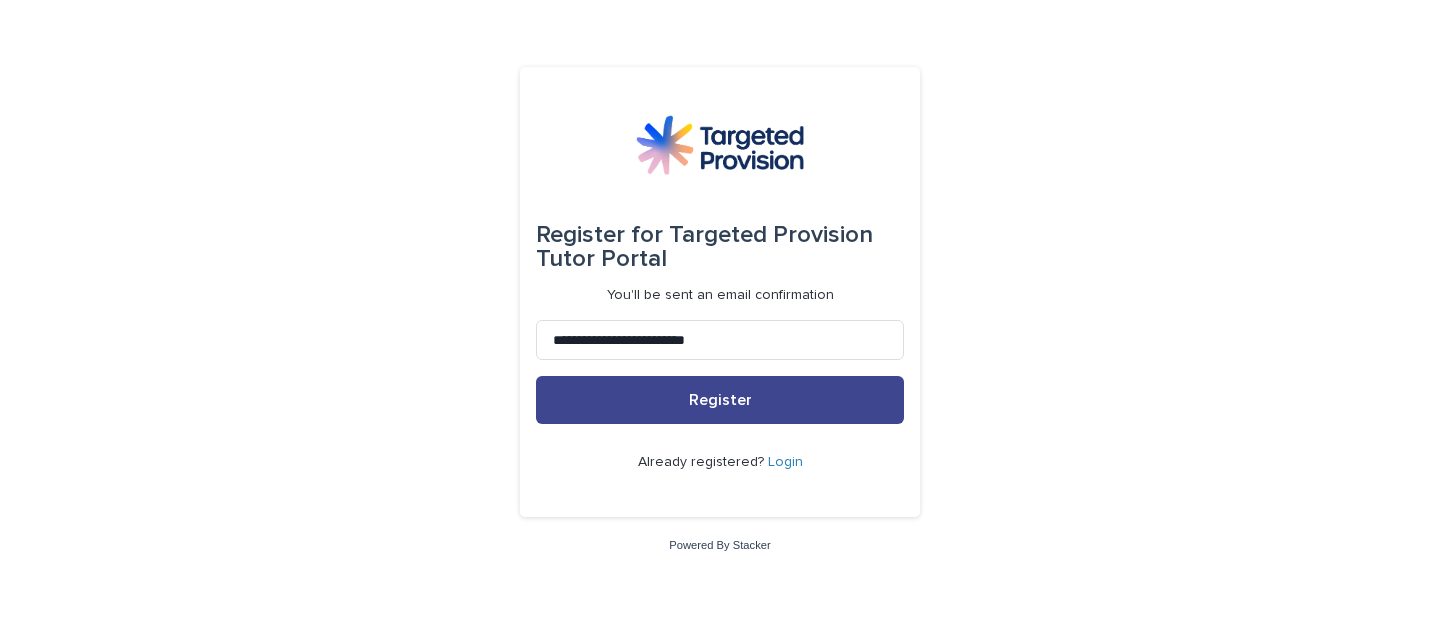 click on "Register" at bounding box center [720, 400] 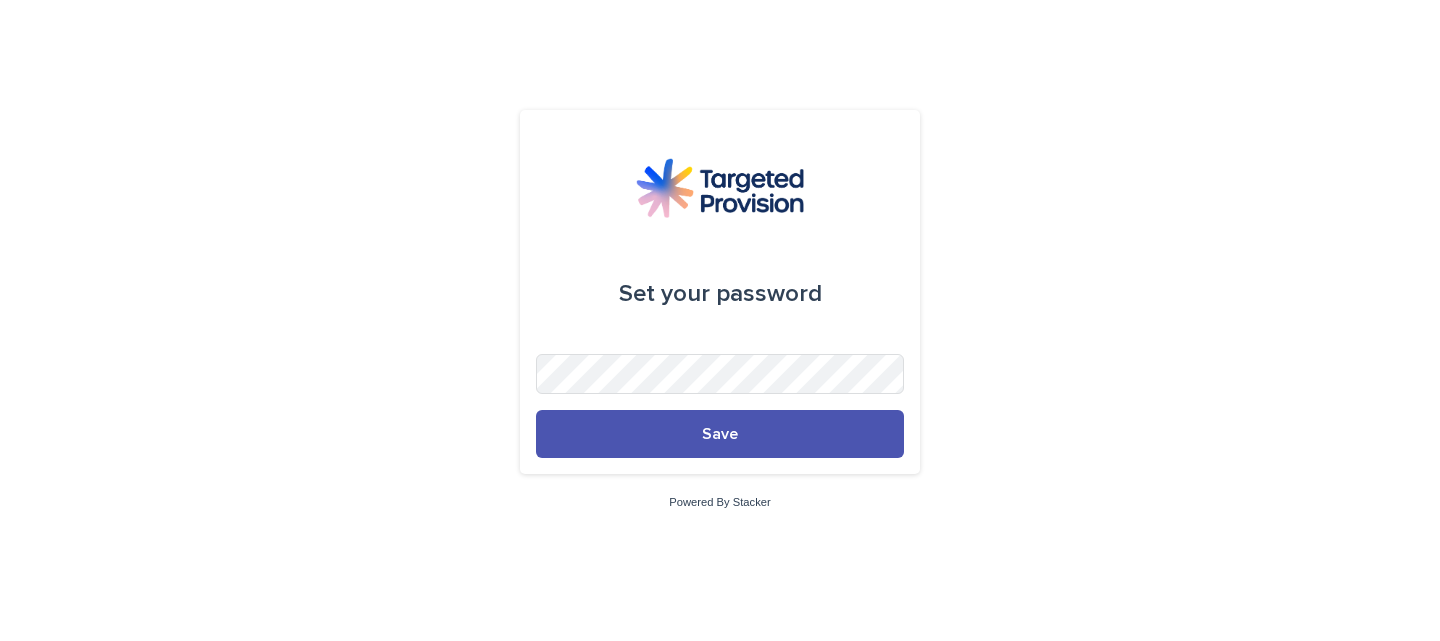 scroll, scrollTop: 0, scrollLeft: 0, axis: both 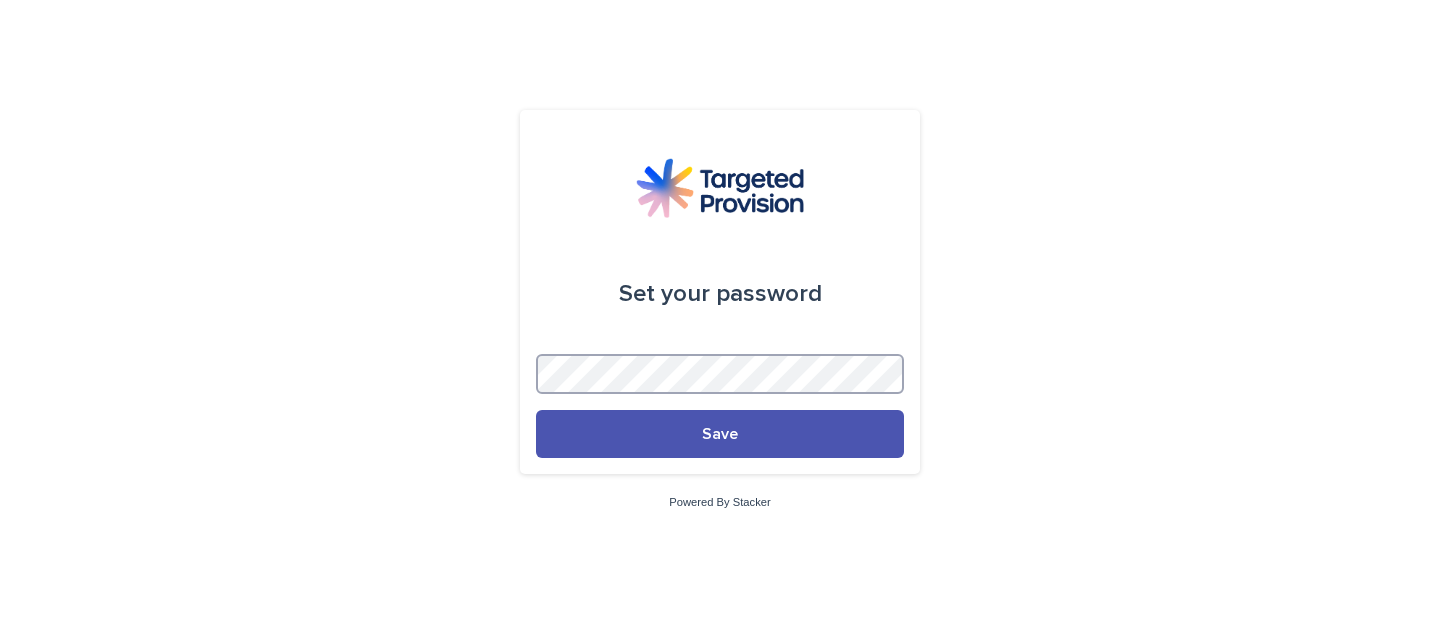 click on "Save" at bounding box center (720, 434) 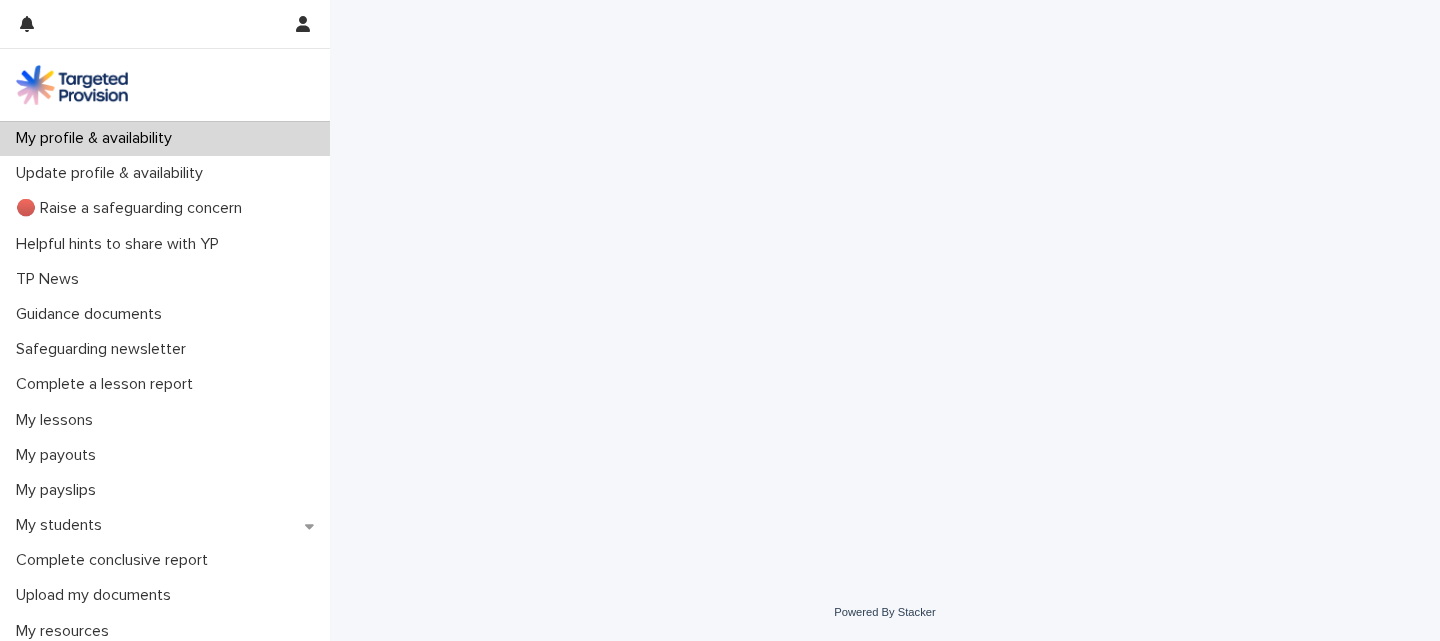 scroll, scrollTop: 0, scrollLeft: 0, axis: both 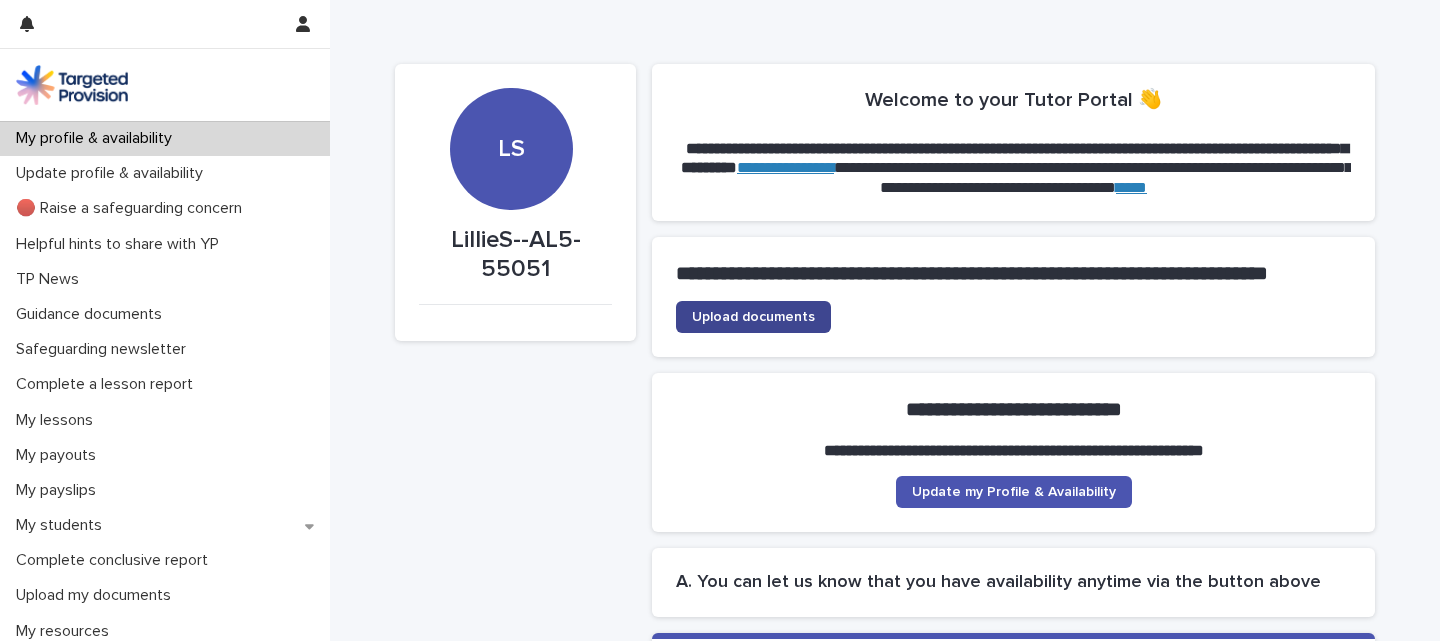 click on "Upload documents" at bounding box center (753, 317) 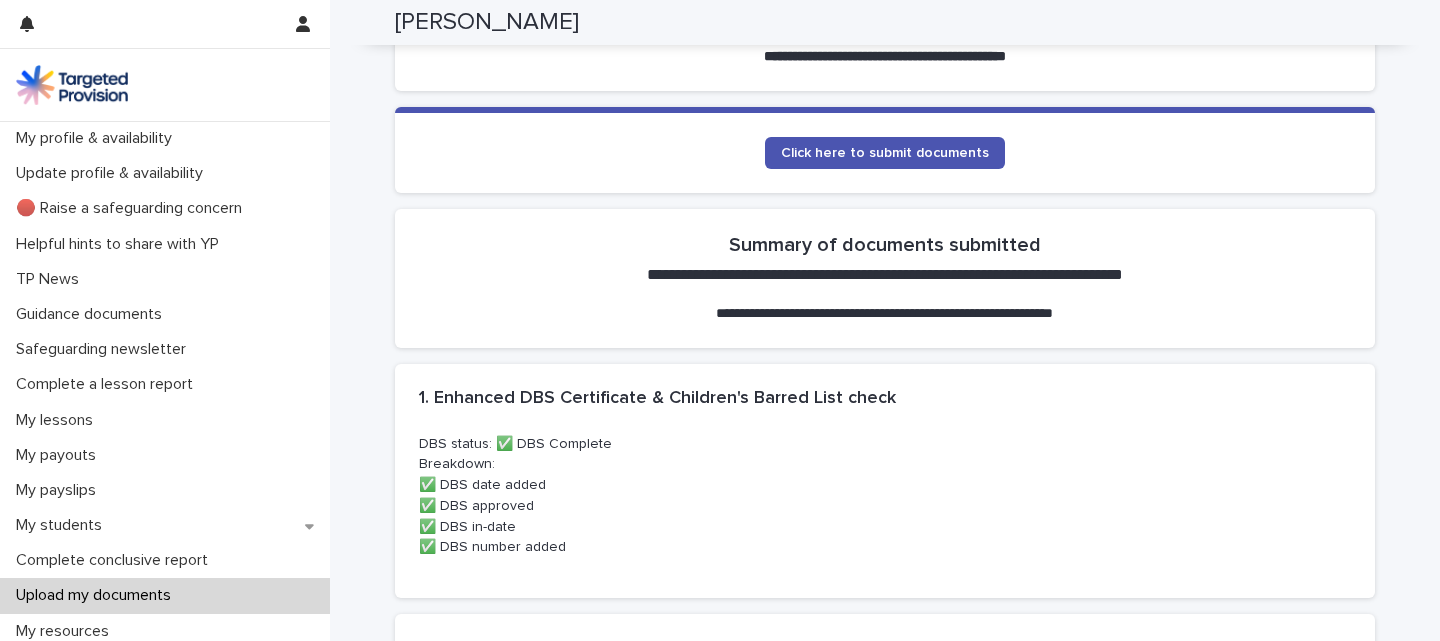 scroll, scrollTop: 0, scrollLeft: 0, axis: both 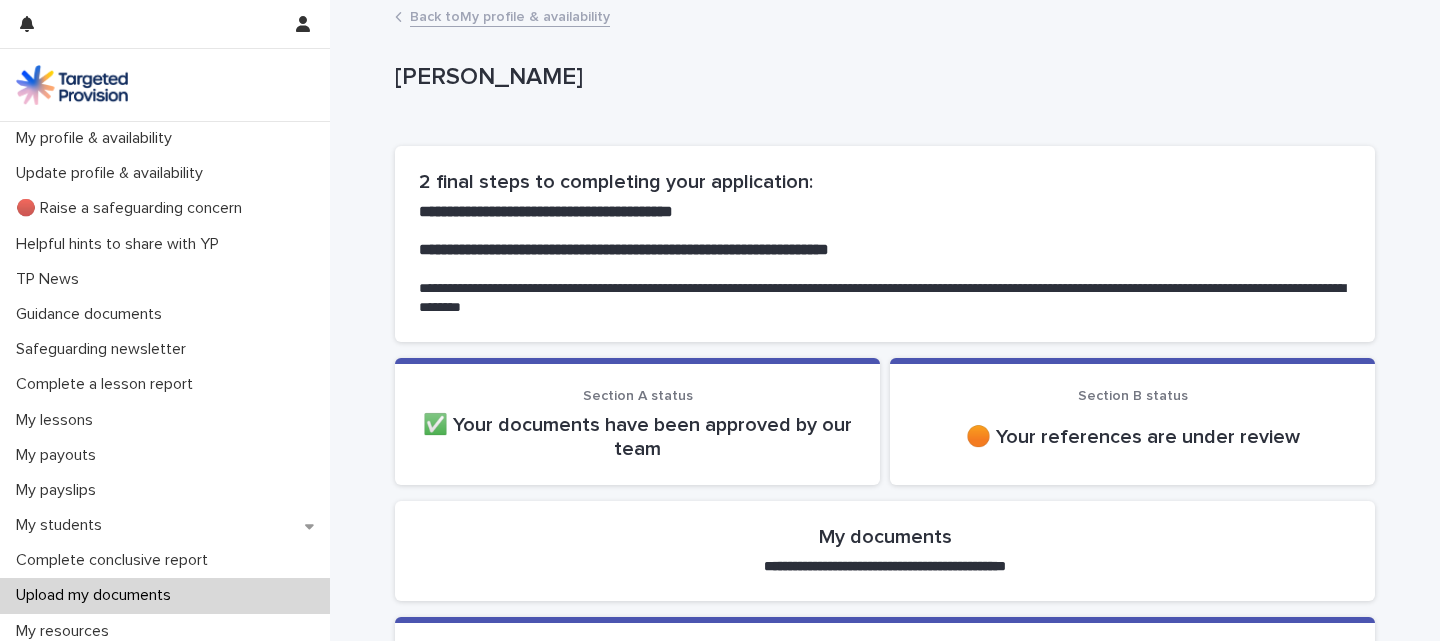 click on "Back to  My profile & availability" at bounding box center (510, 15) 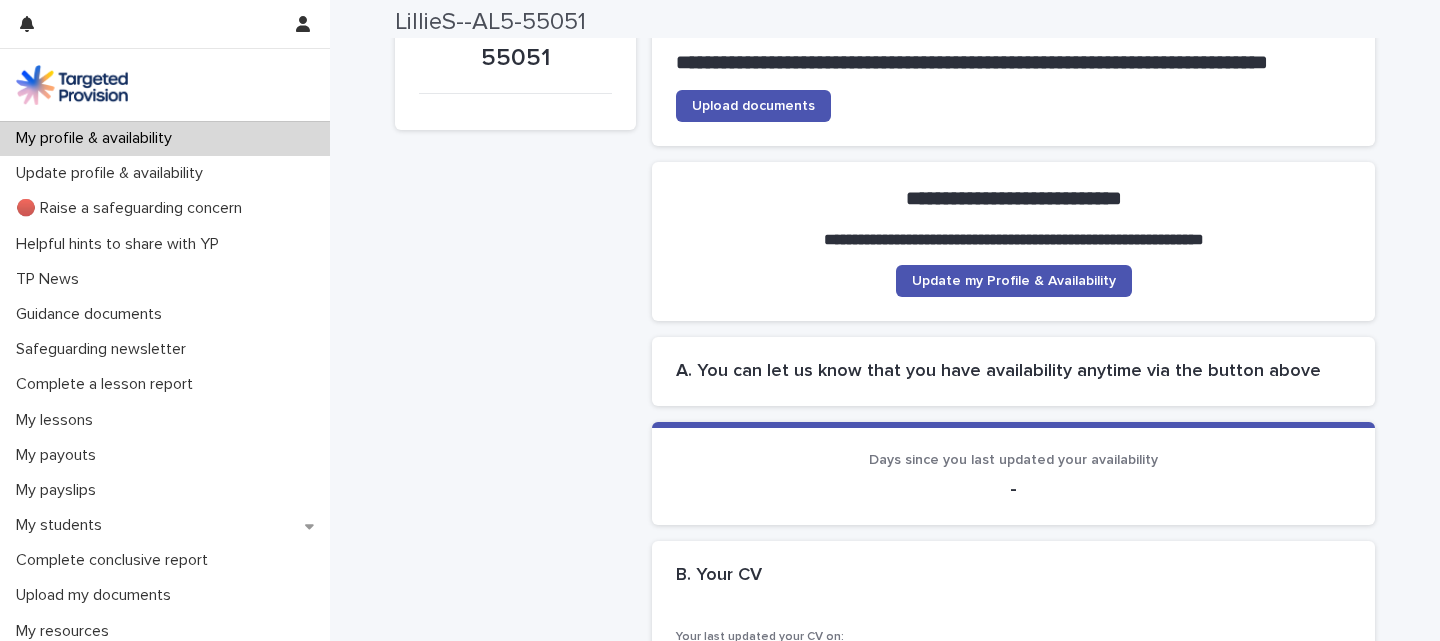 scroll, scrollTop: 214, scrollLeft: 0, axis: vertical 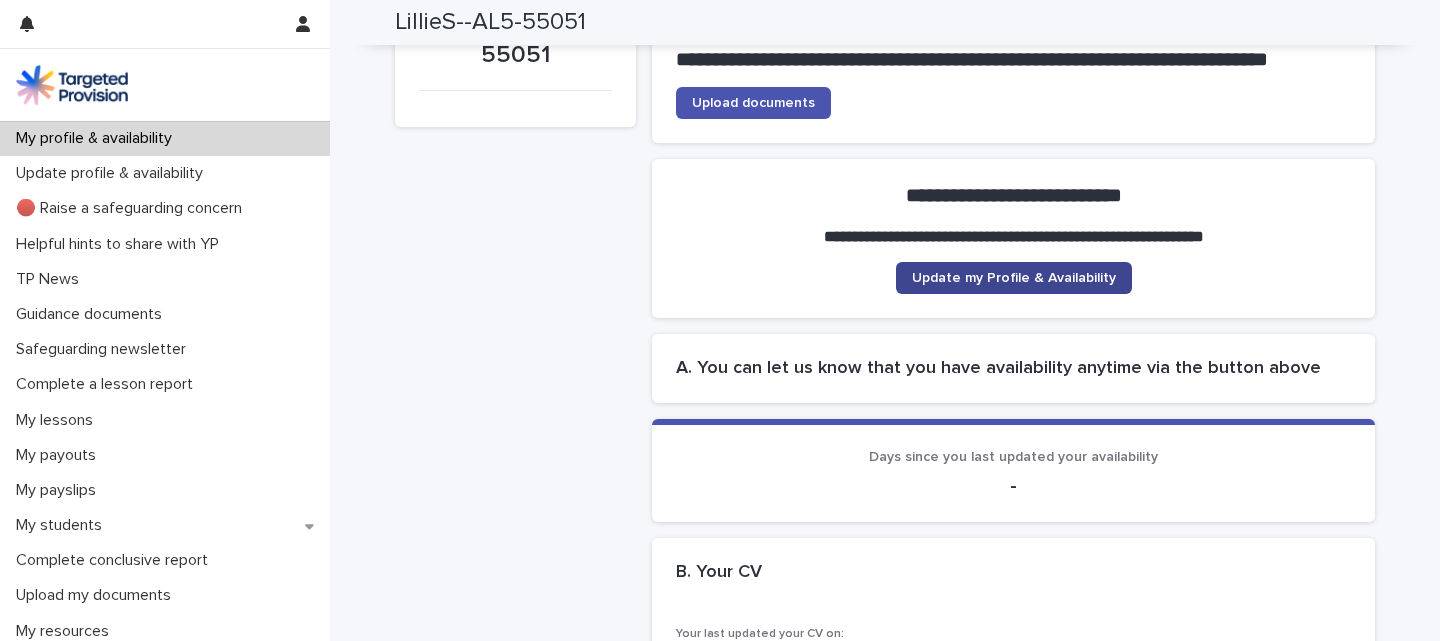 click on "Update my Profile & Availability" at bounding box center [1014, 278] 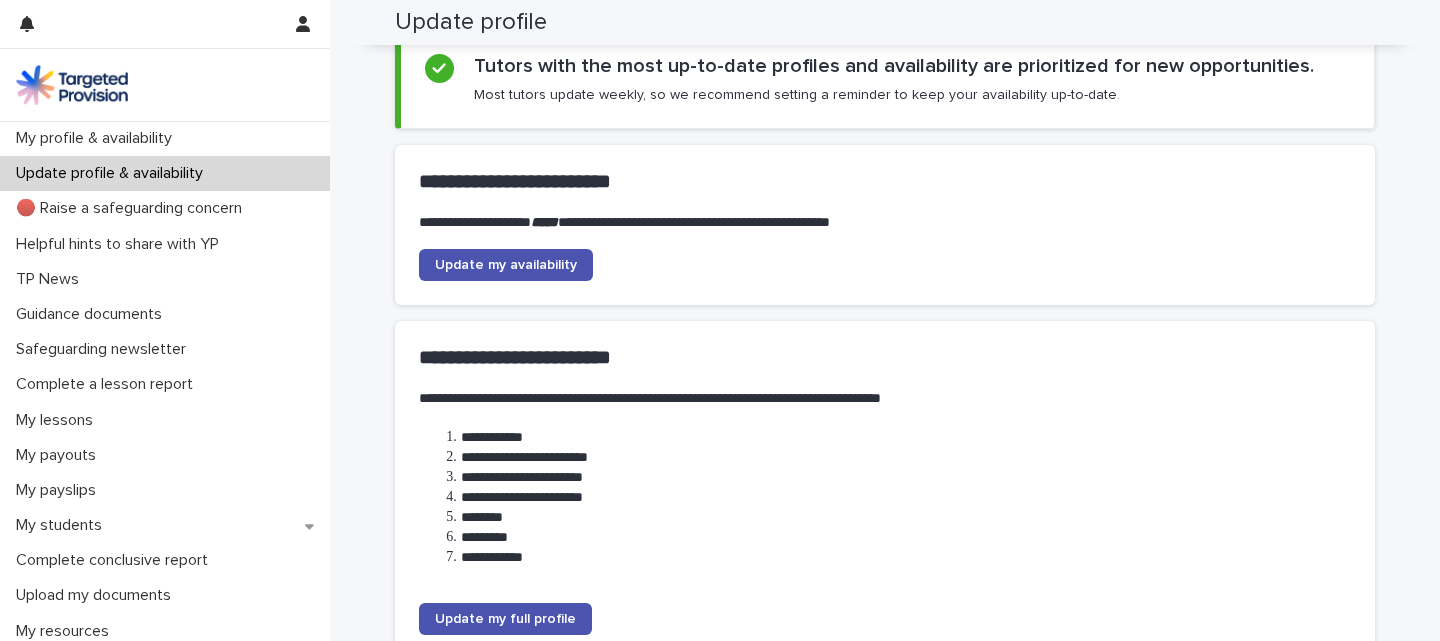 scroll, scrollTop: 102, scrollLeft: 0, axis: vertical 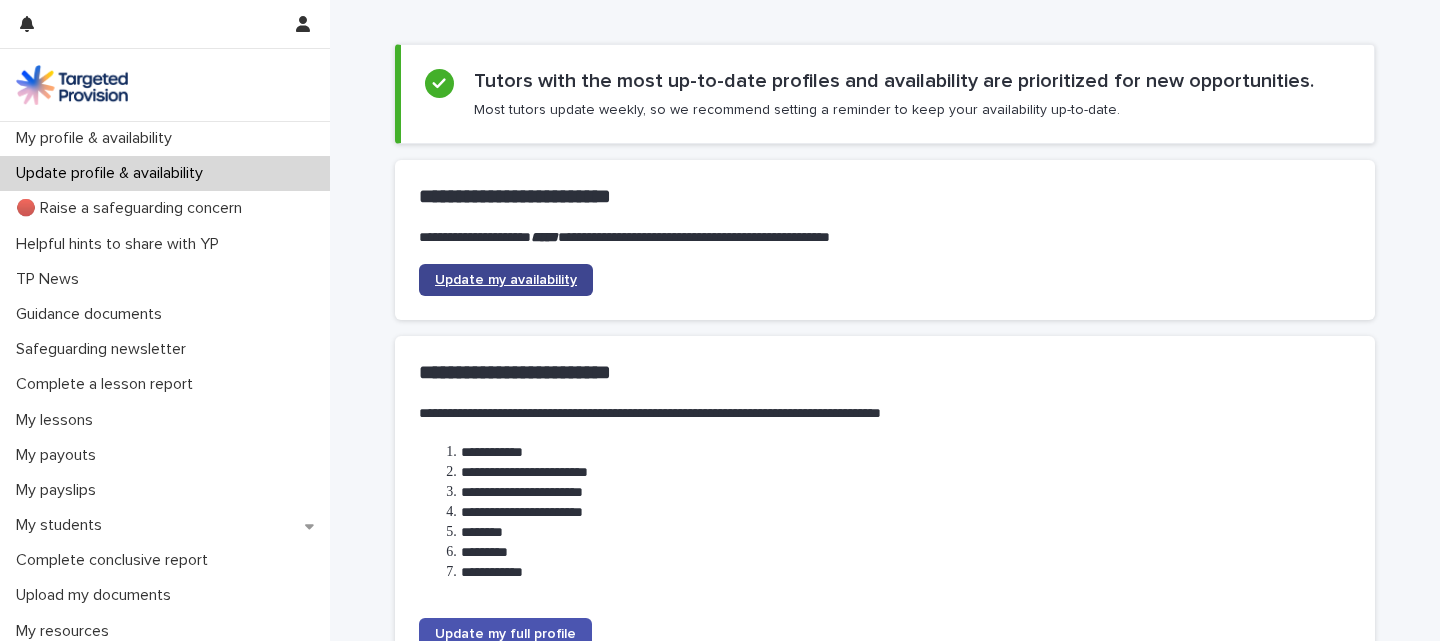 click on "Update my availability" at bounding box center [506, 280] 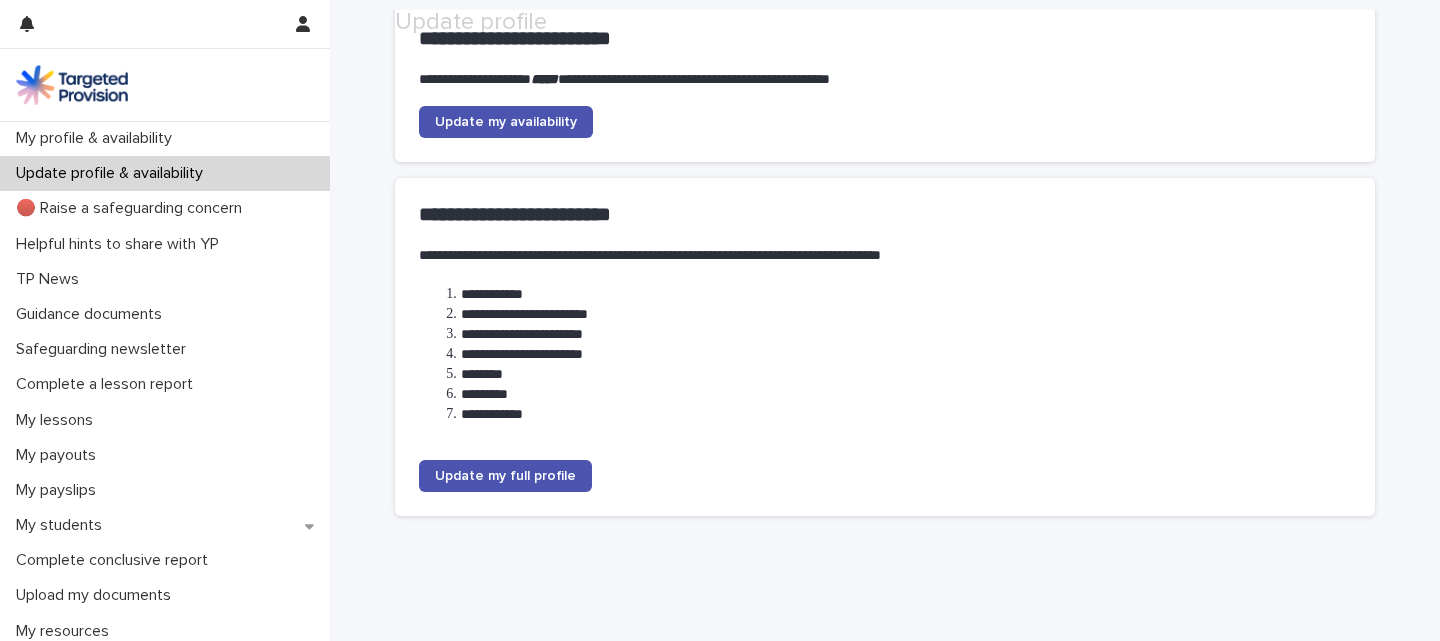 scroll, scrollTop: 283, scrollLeft: 0, axis: vertical 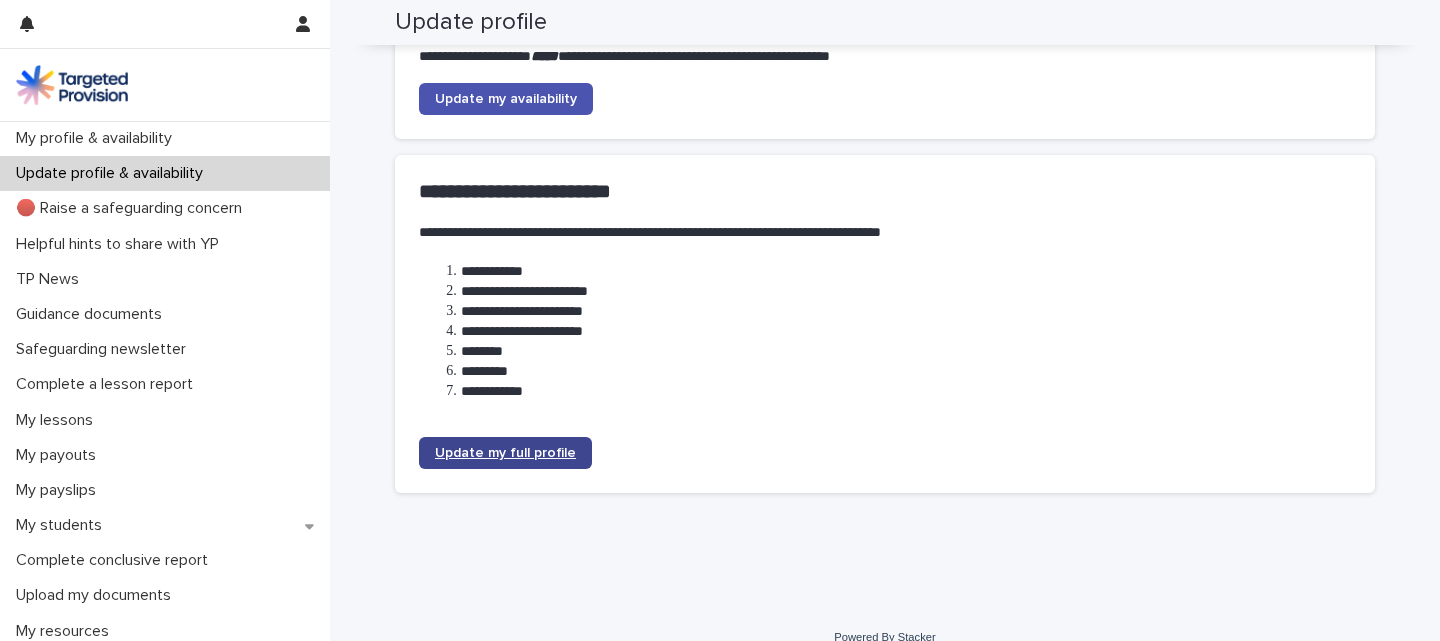 click on "Update my full profile" at bounding box center (505, 453) 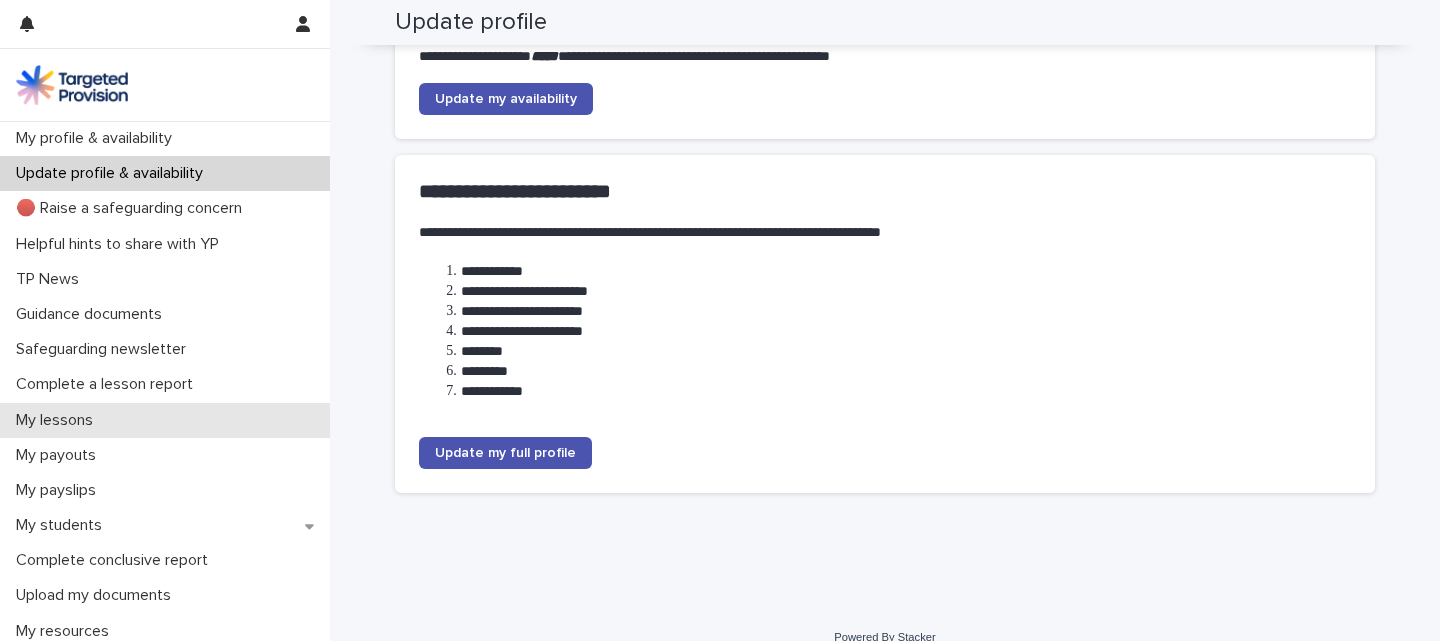 click on "My lessons" at bounding box center (165, 420) 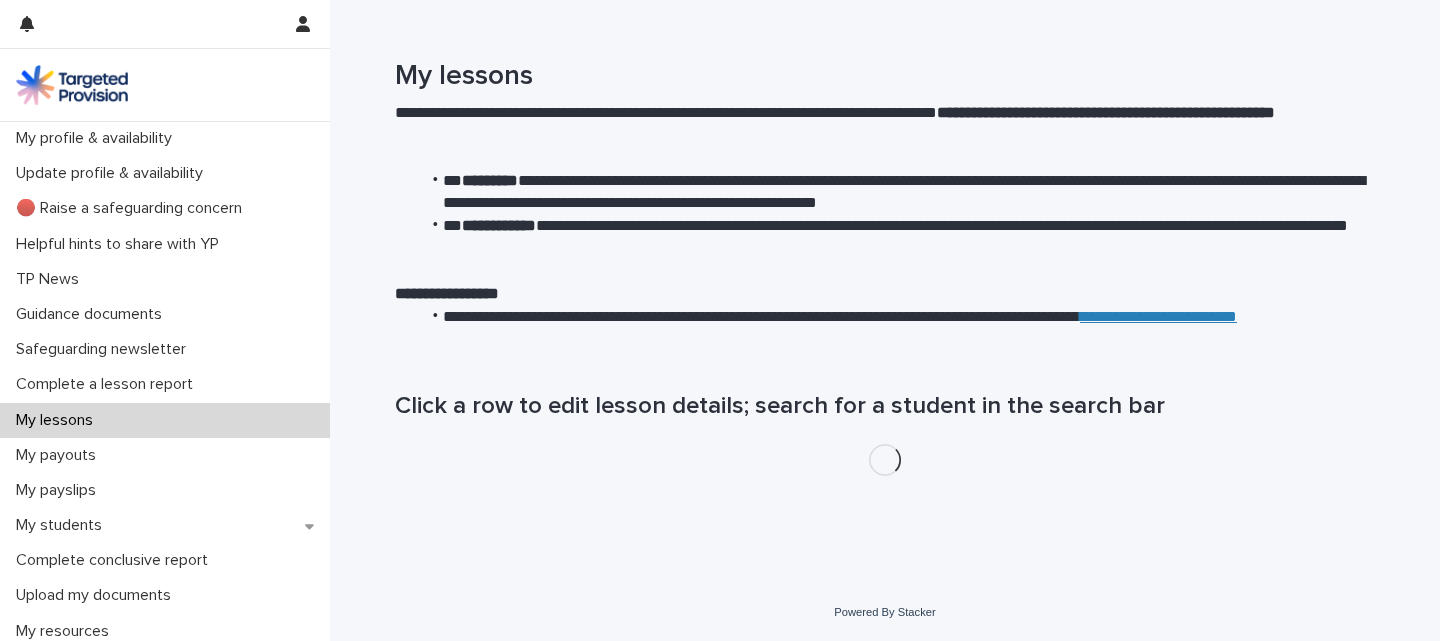 scroll, scrollTop: 0, scrollLeft: 0, axis: both 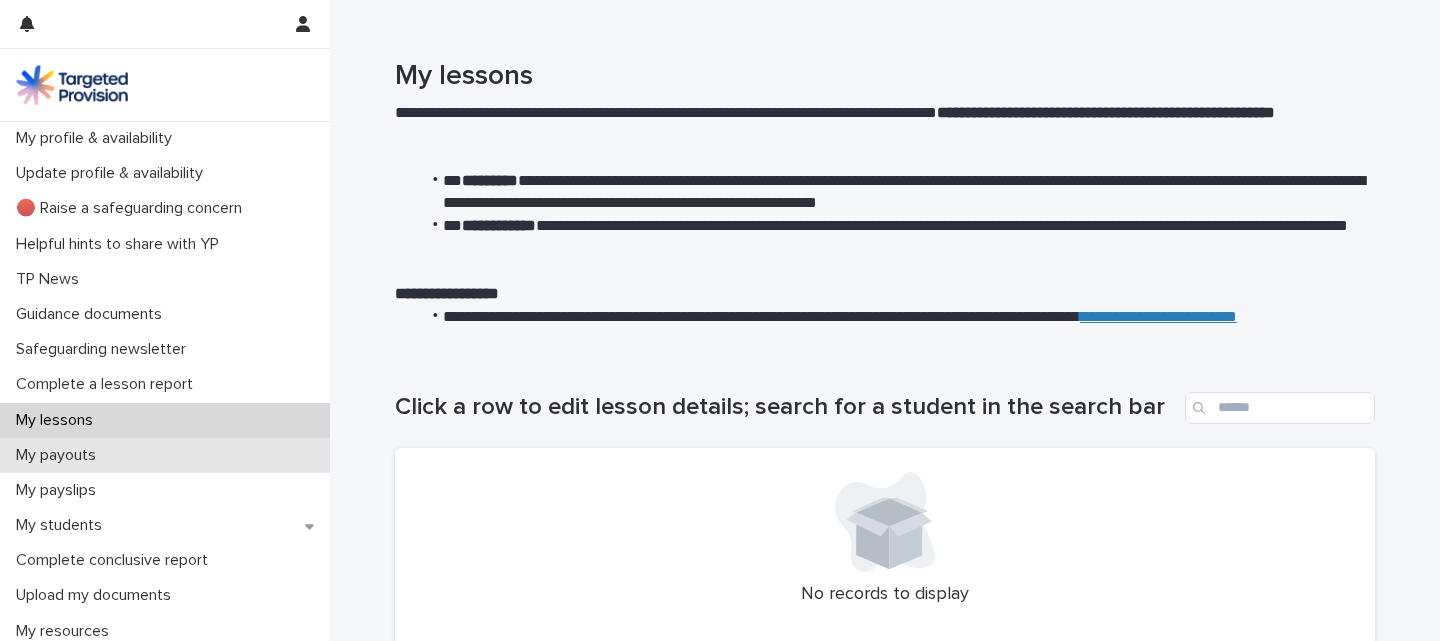 click on "My payouts" at bounding box center [165, 455] 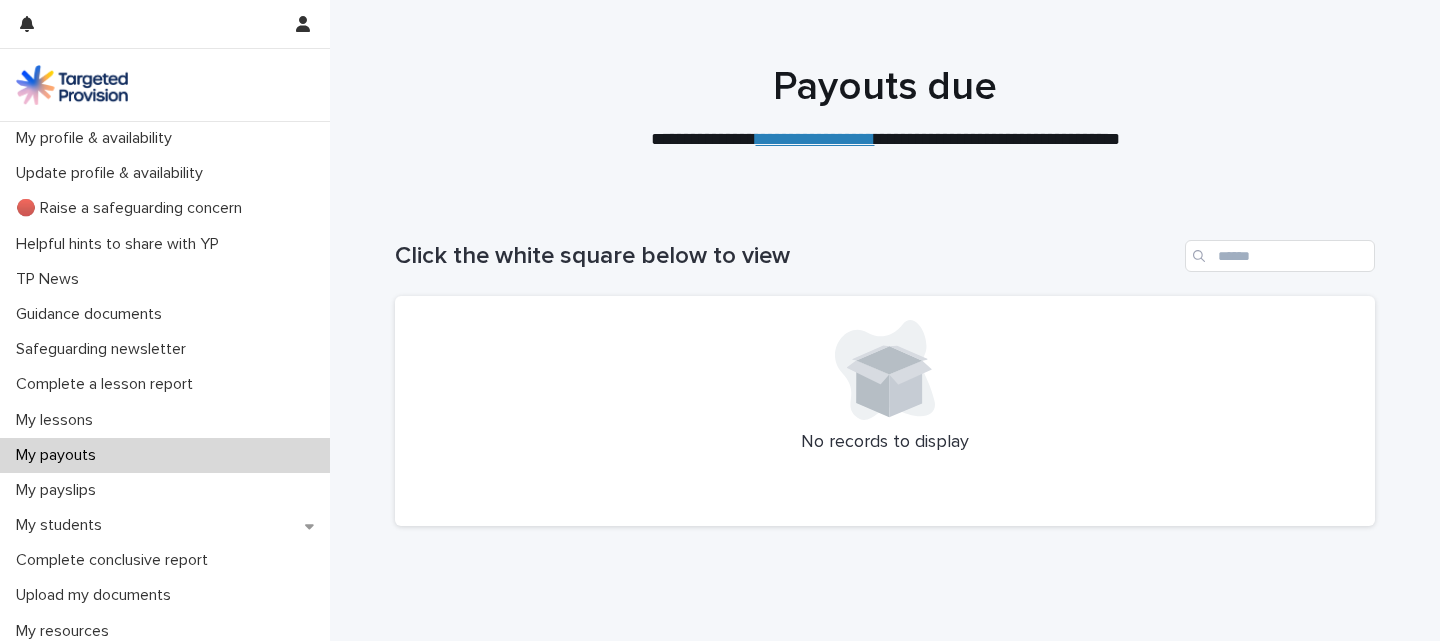 click on "My payouts" at bounding box center [165, 455] 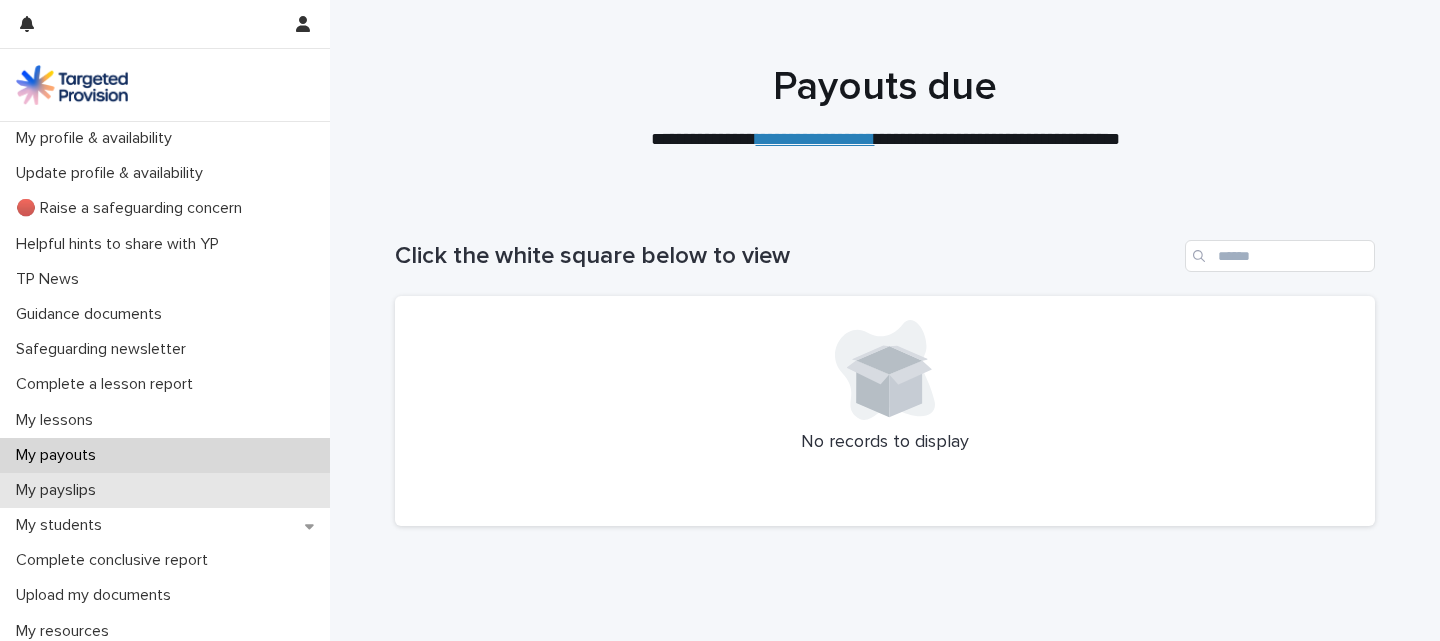 click on "My payslips" at bounding box center (165, 490) 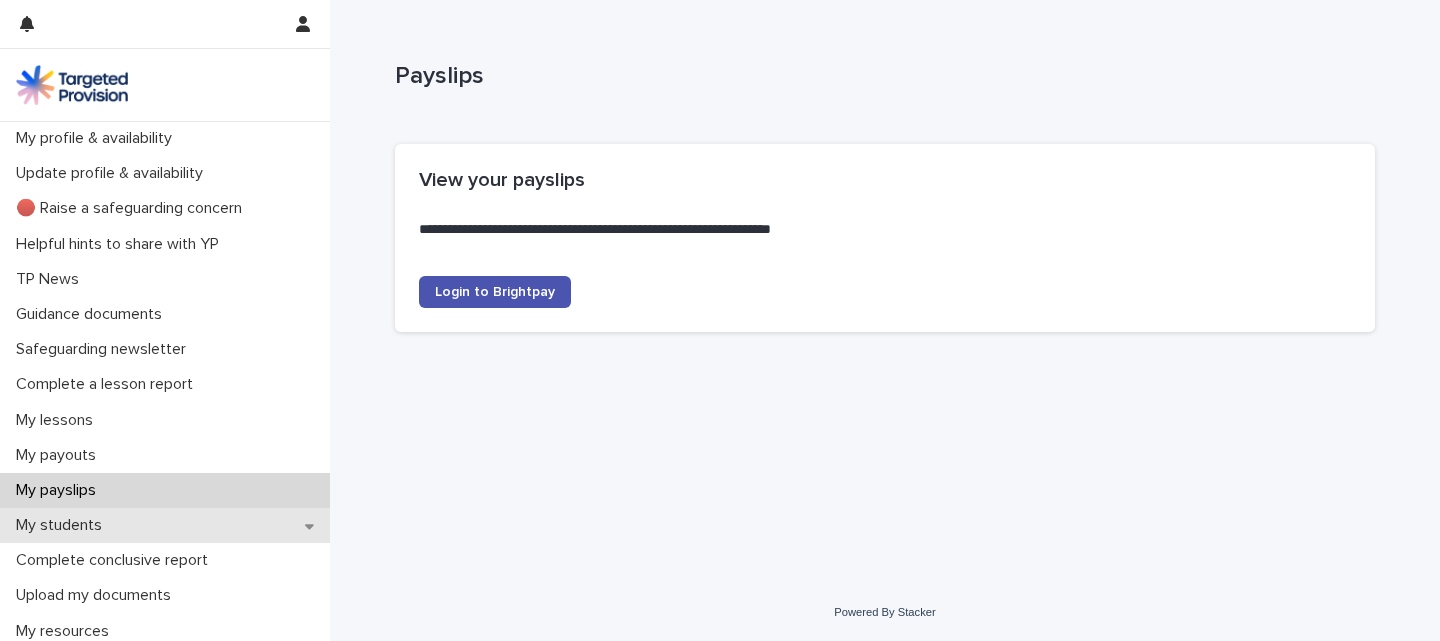 click on "My students" at bounding box center [165, 525] 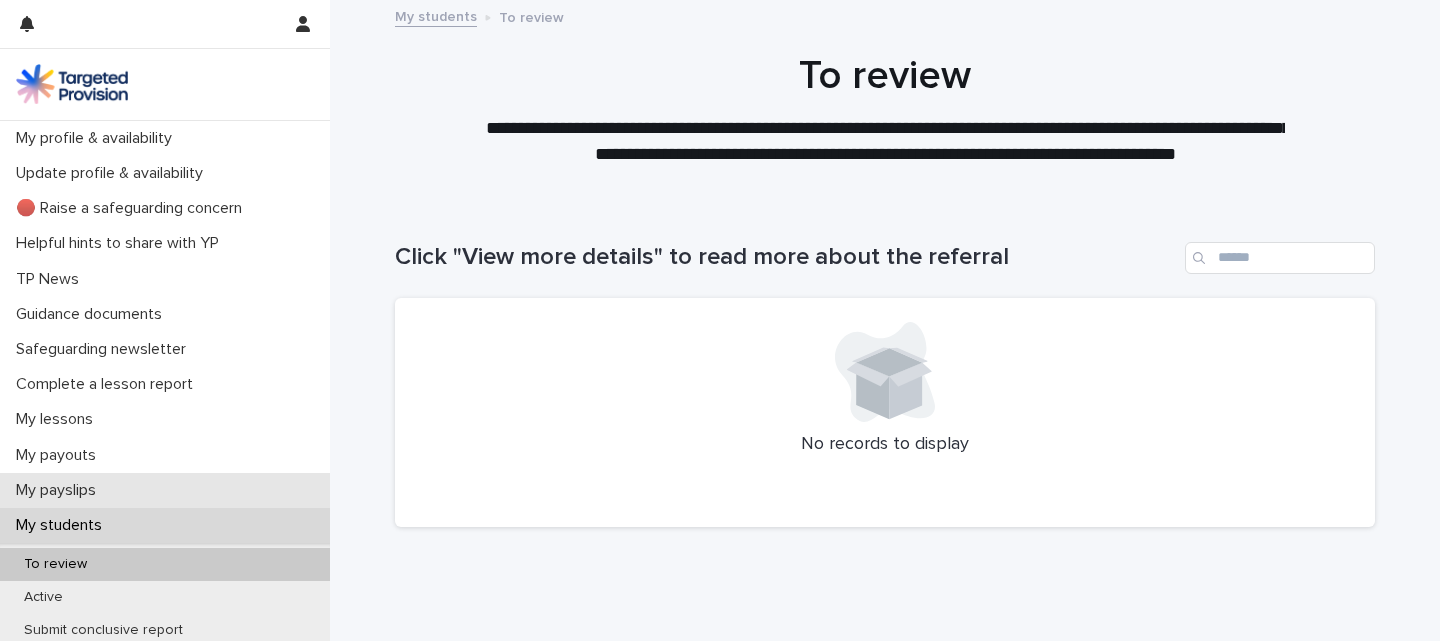 click on "My payslips" at bounding box center [60, 490] 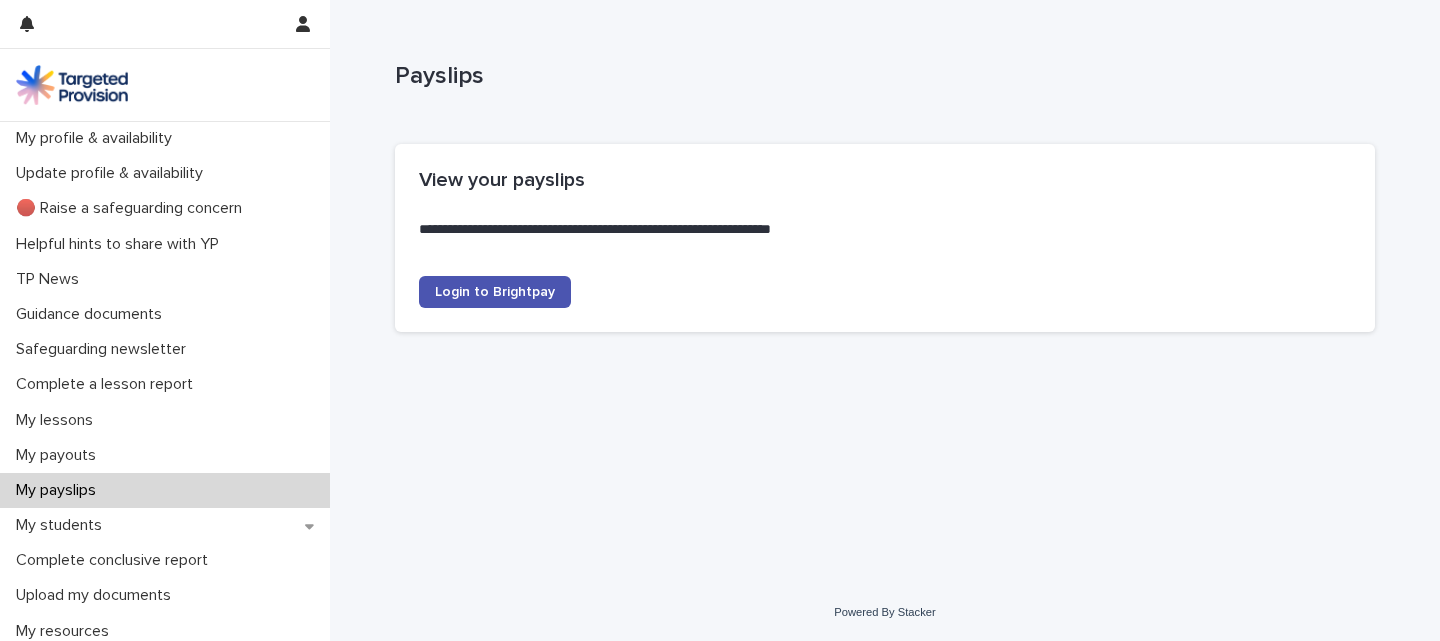 click on "My payslips" at bounding box center [60, 490] 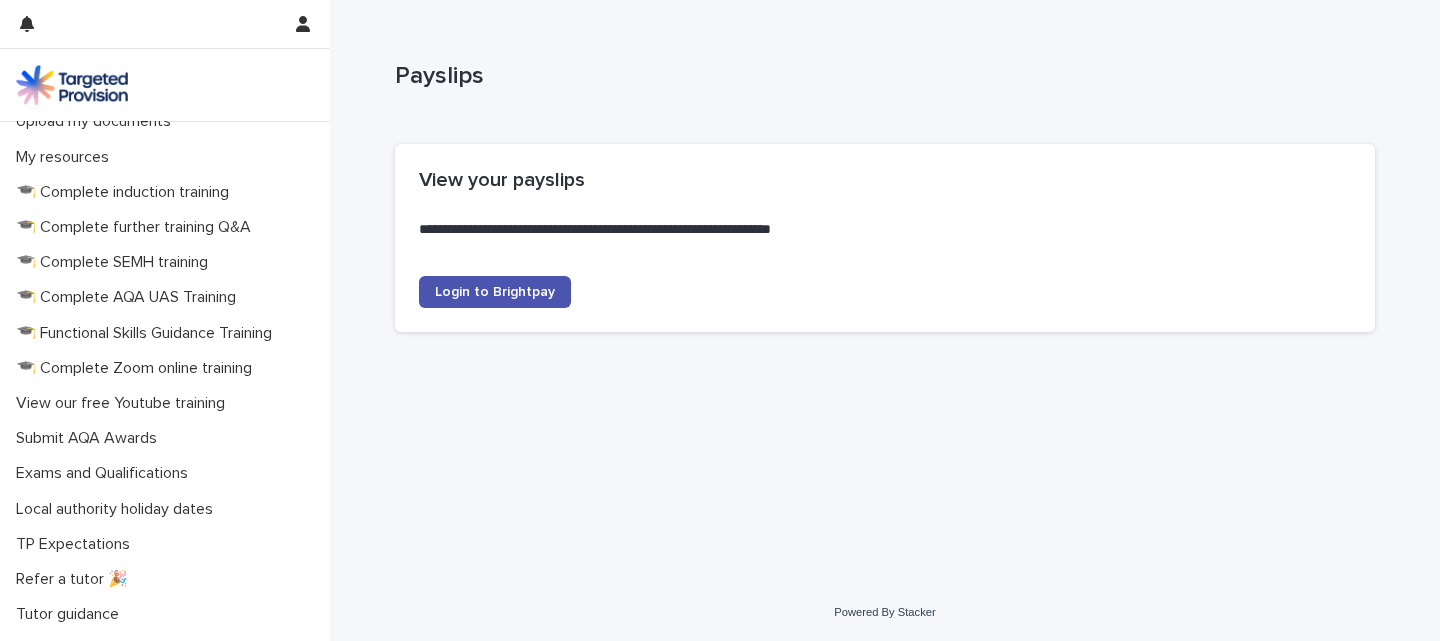 scroll, scrollTop: 500, scrollLeft: 0, axis: vertical 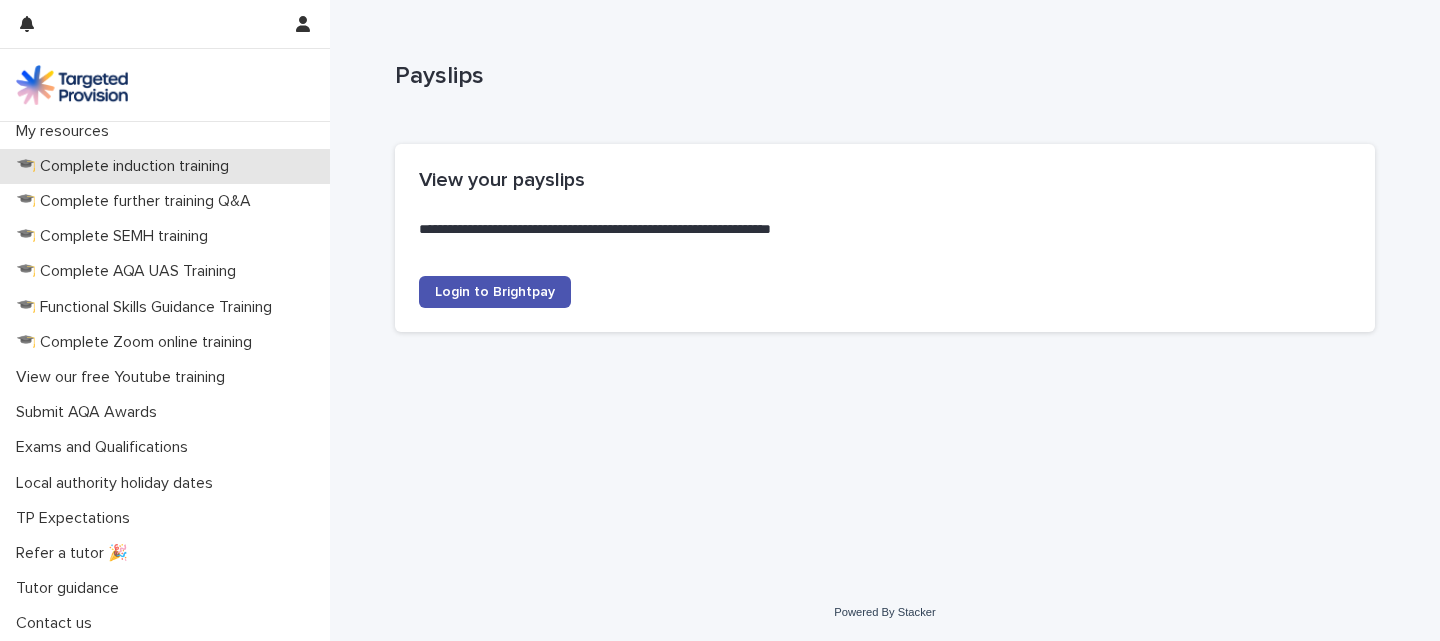 click on "🎓 Complete induction training" at bounding box center [126, 166] 